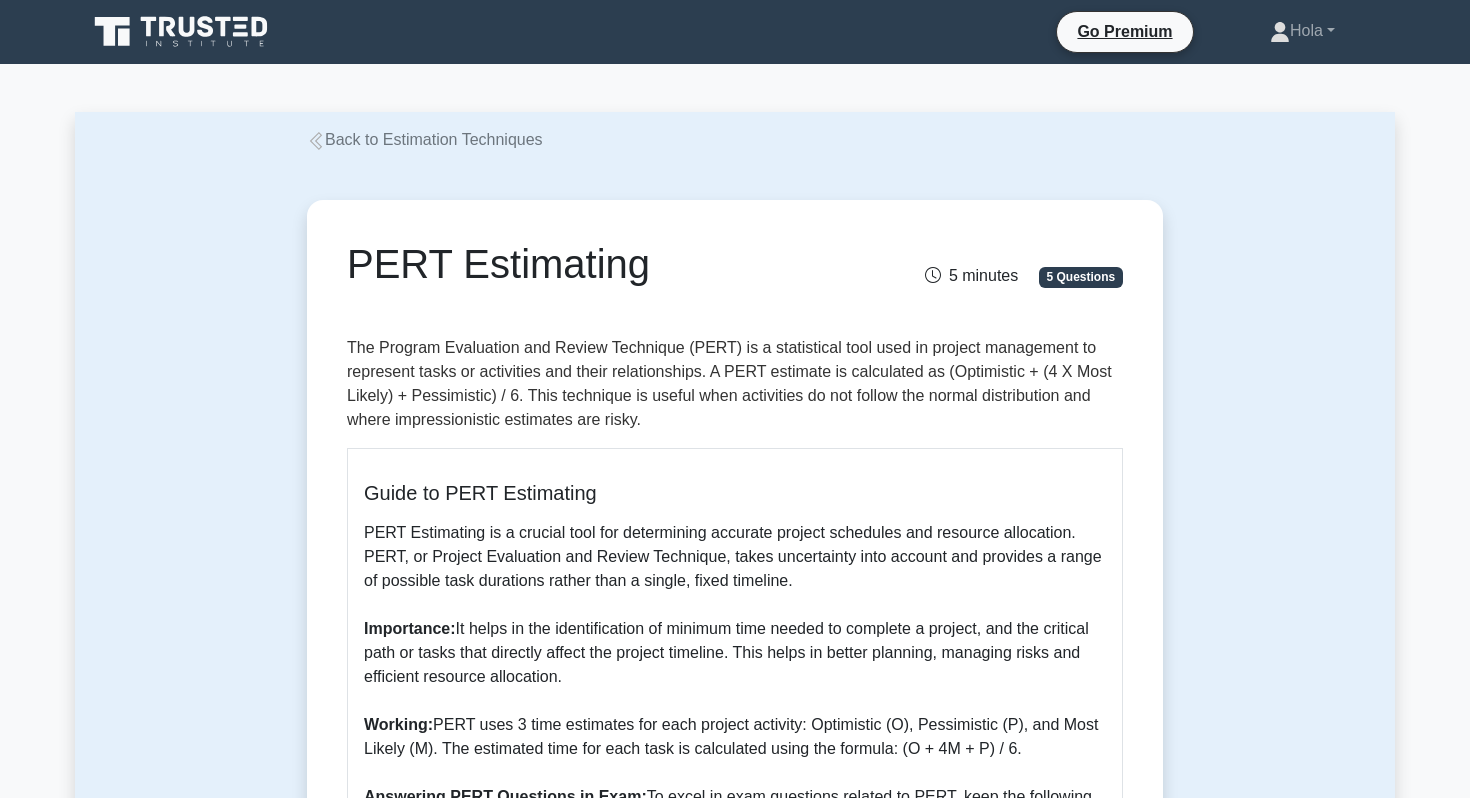scroll, scrollTop: 168, scrollLeft: 0, axis: vertical 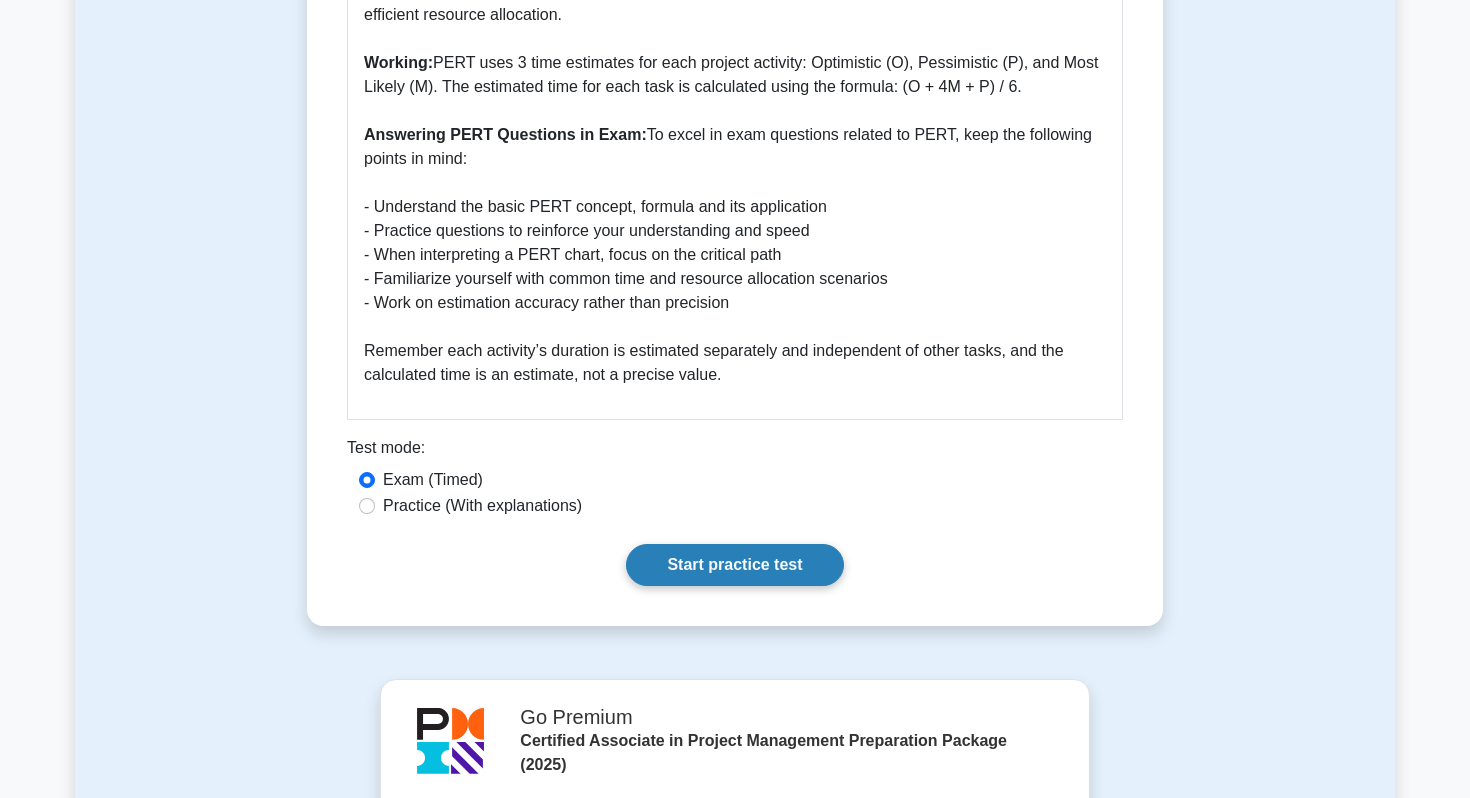 click on "Start practice test" at bounding box center (734, 565) 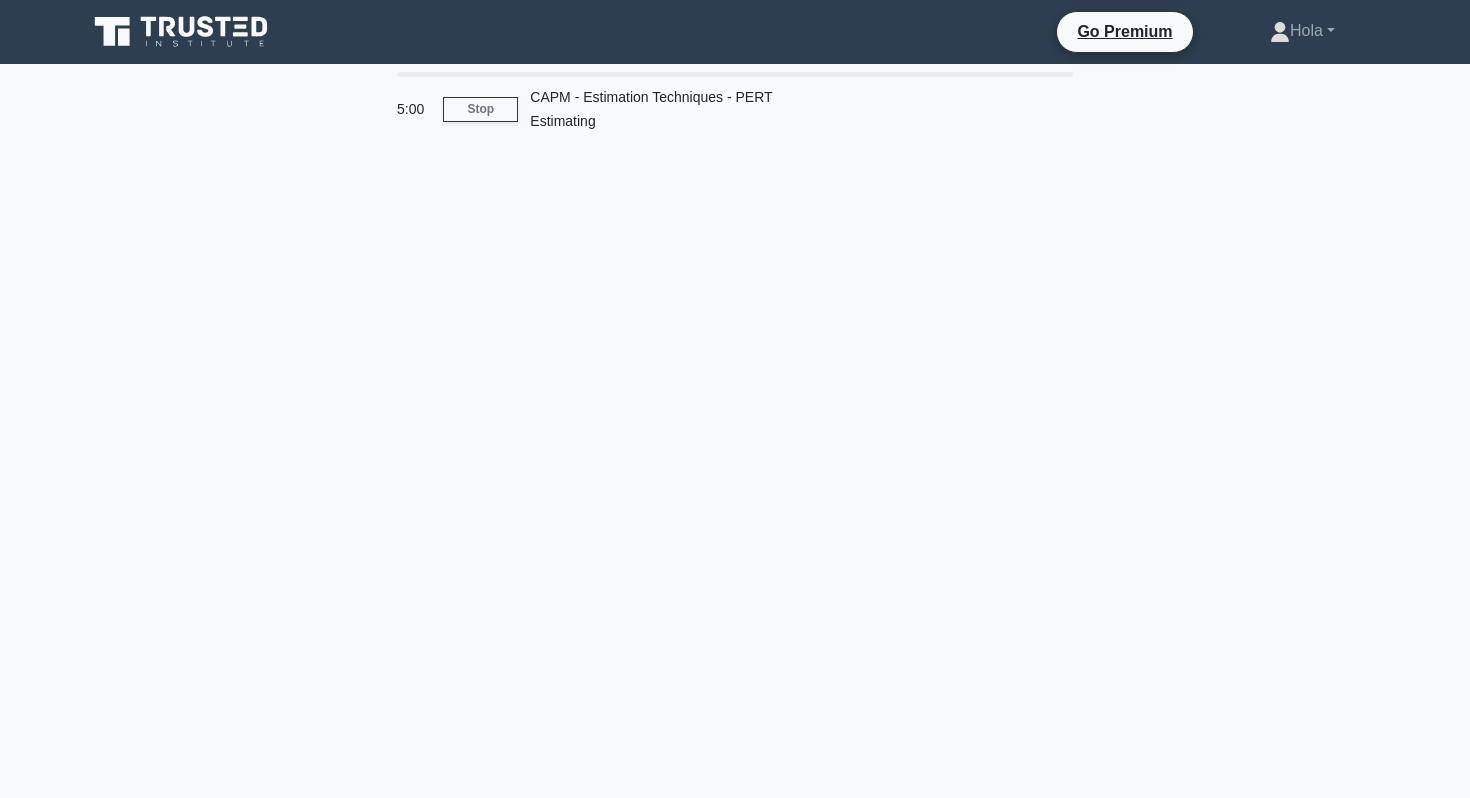 scroll, scrollTop: 0, scrollLeft: 0, axis: both 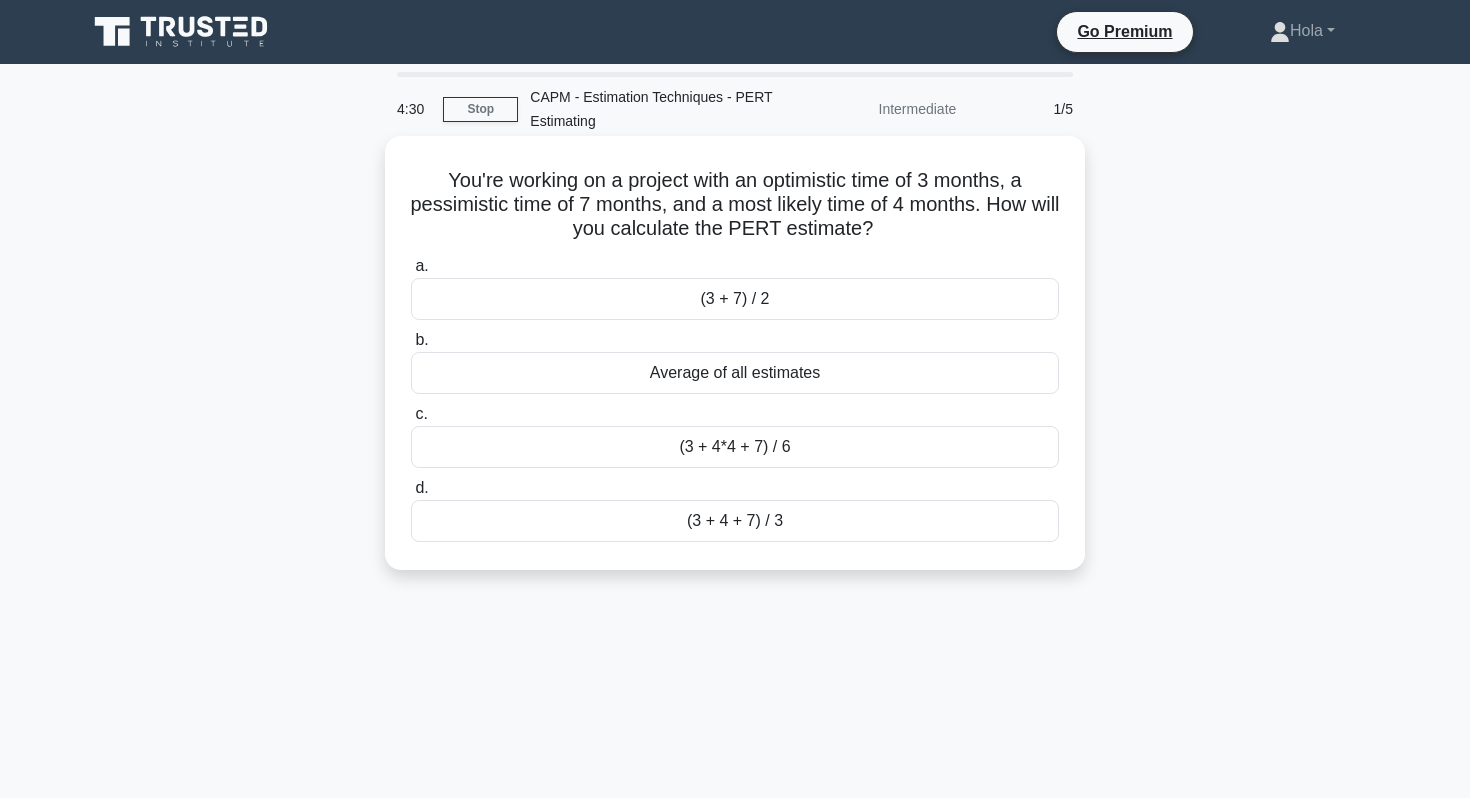 click on "(3 + 4*4 + 7) / 6" at bounding box center (735, 447) 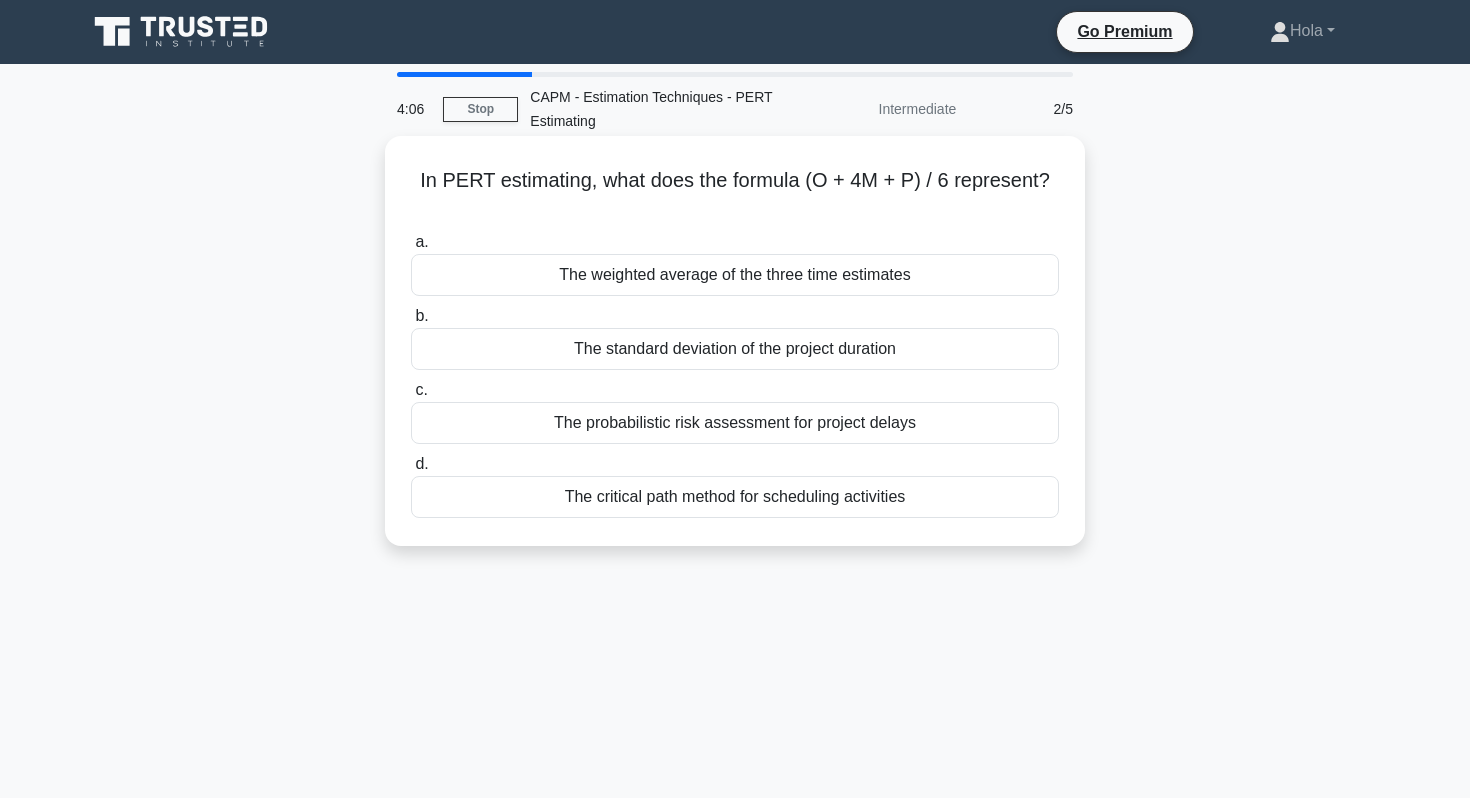 click on "The weighted average of the three time estimates" at bounding box center (735, 275) 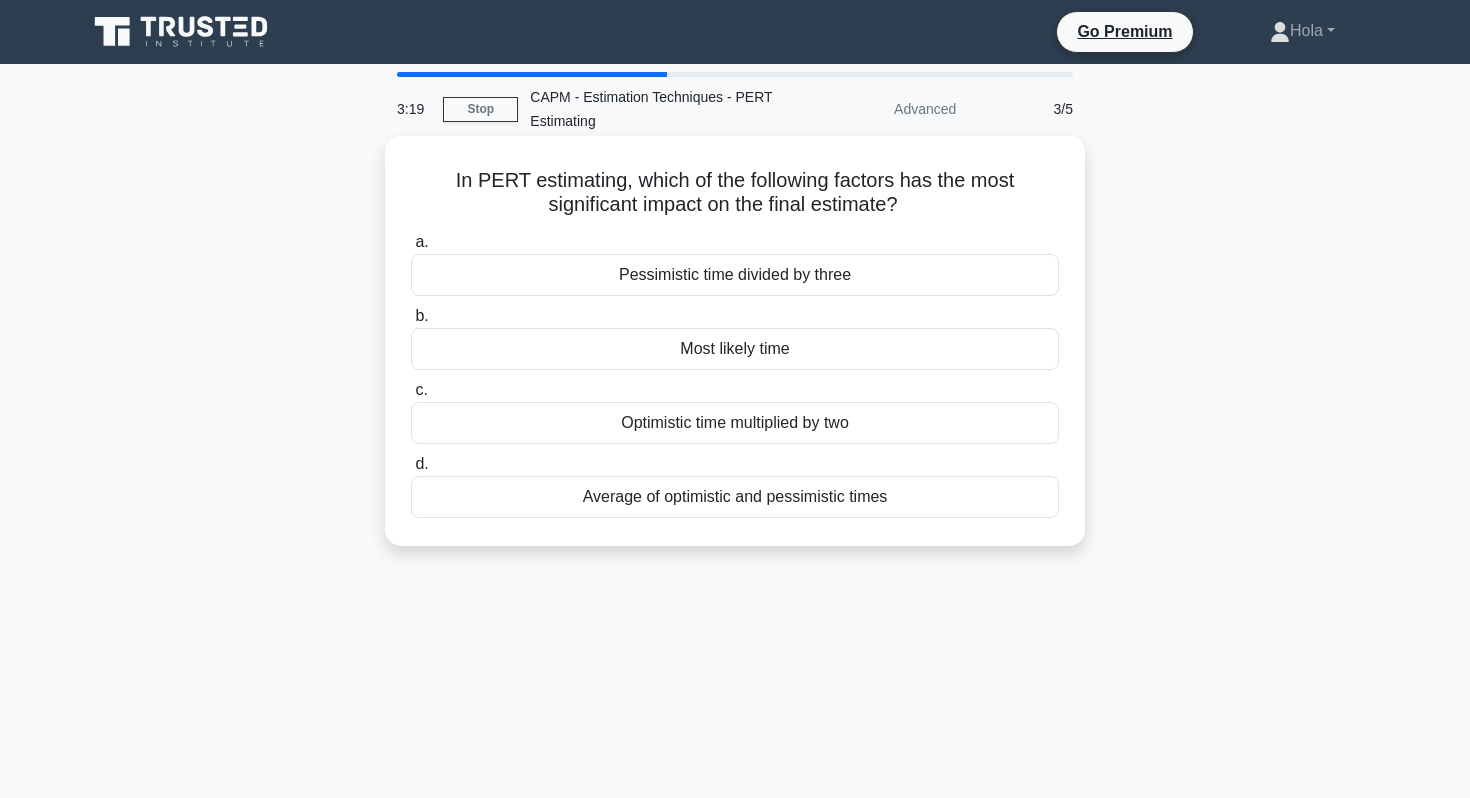 click on "Most likely time" at bounding box center [735, 349] 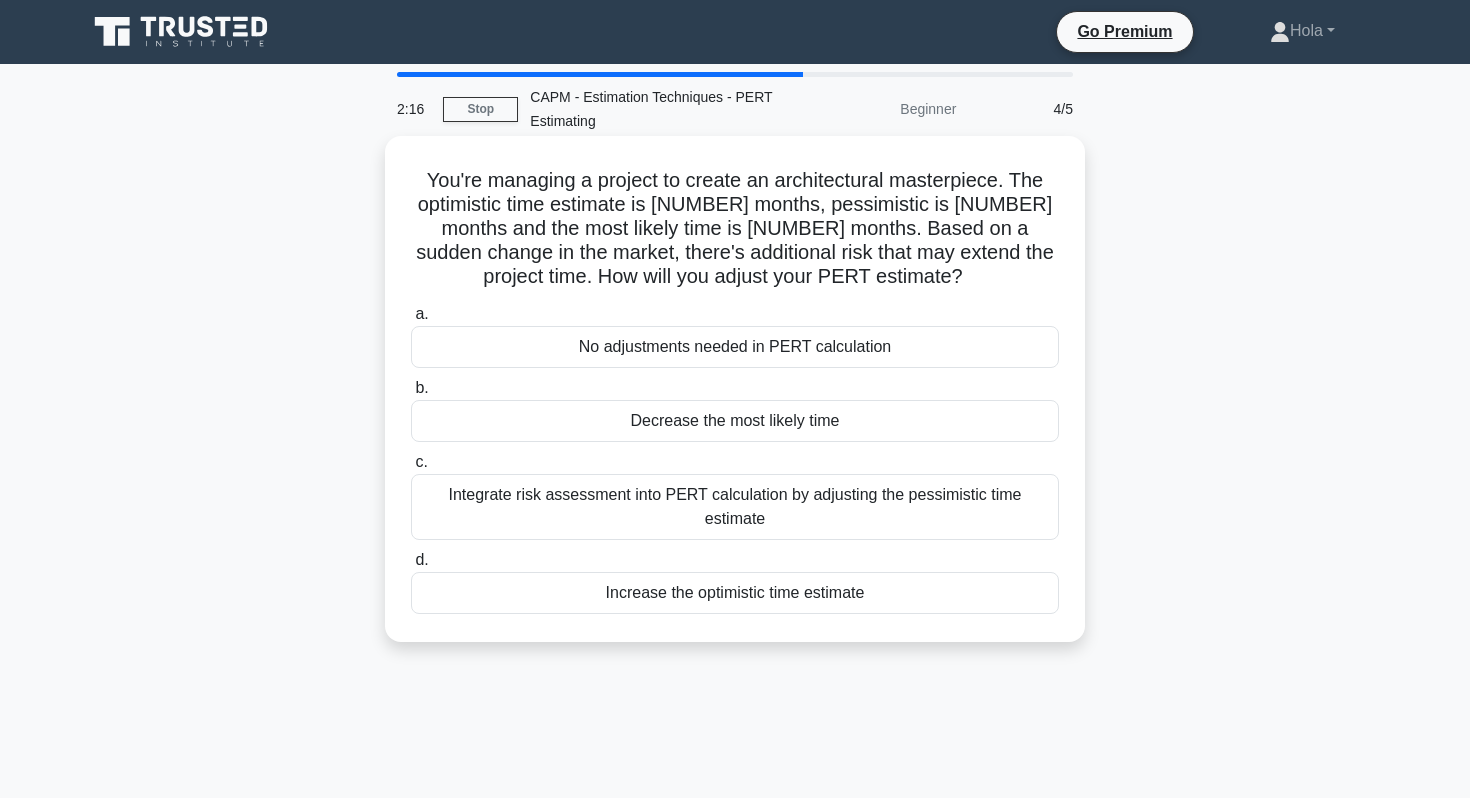 click on "Integrate risk assessment into PERT calculation by adjusting the pessimistic time estimate" at bounding box center [735, 507] 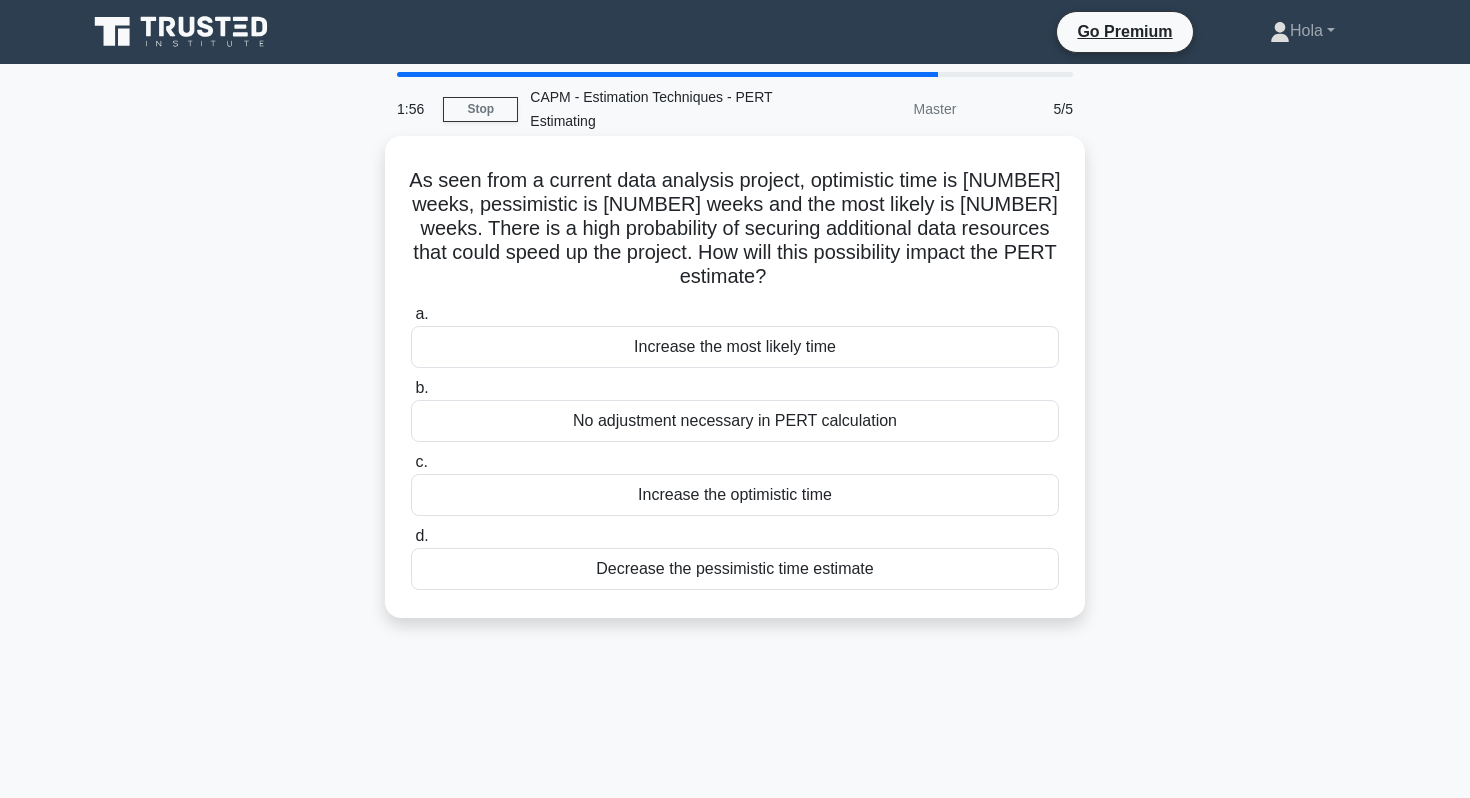 click on "Decrease the pessimistic time estimate" at bounding box center (735, 569) 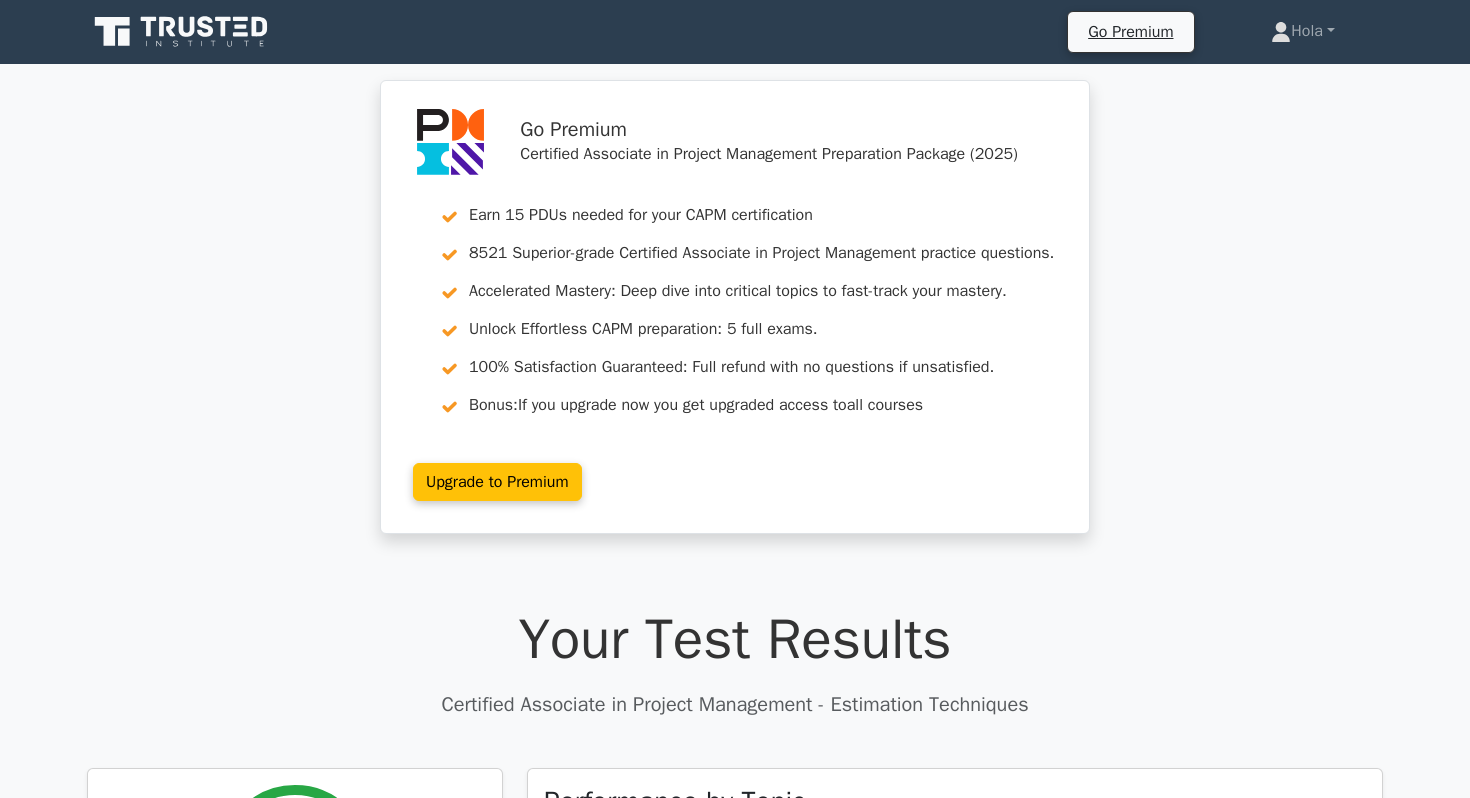 scroll, scrollTop: 0, scrollLeft: 0, axis: both 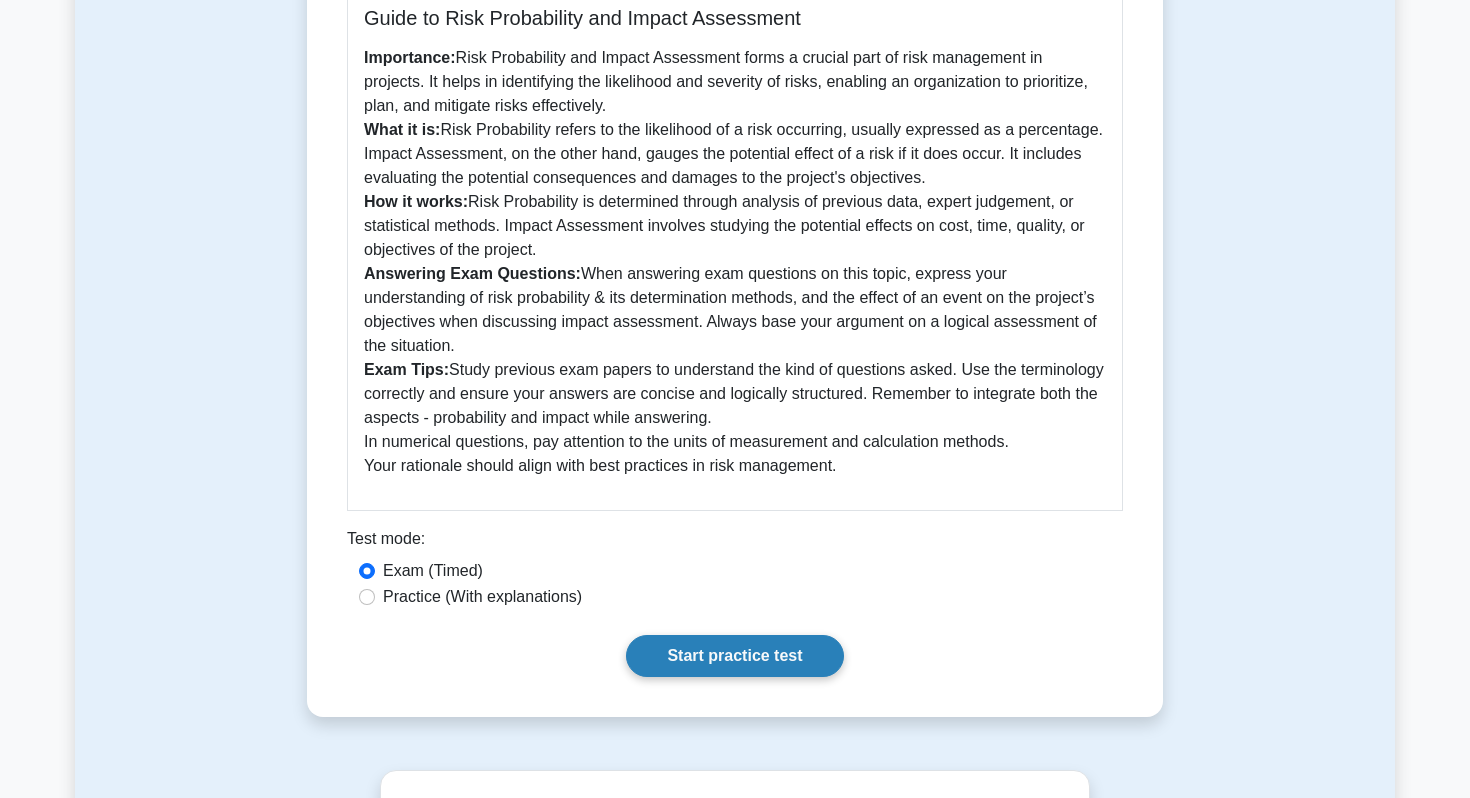 click on "Start practice test" at bounding box center (734, 656) 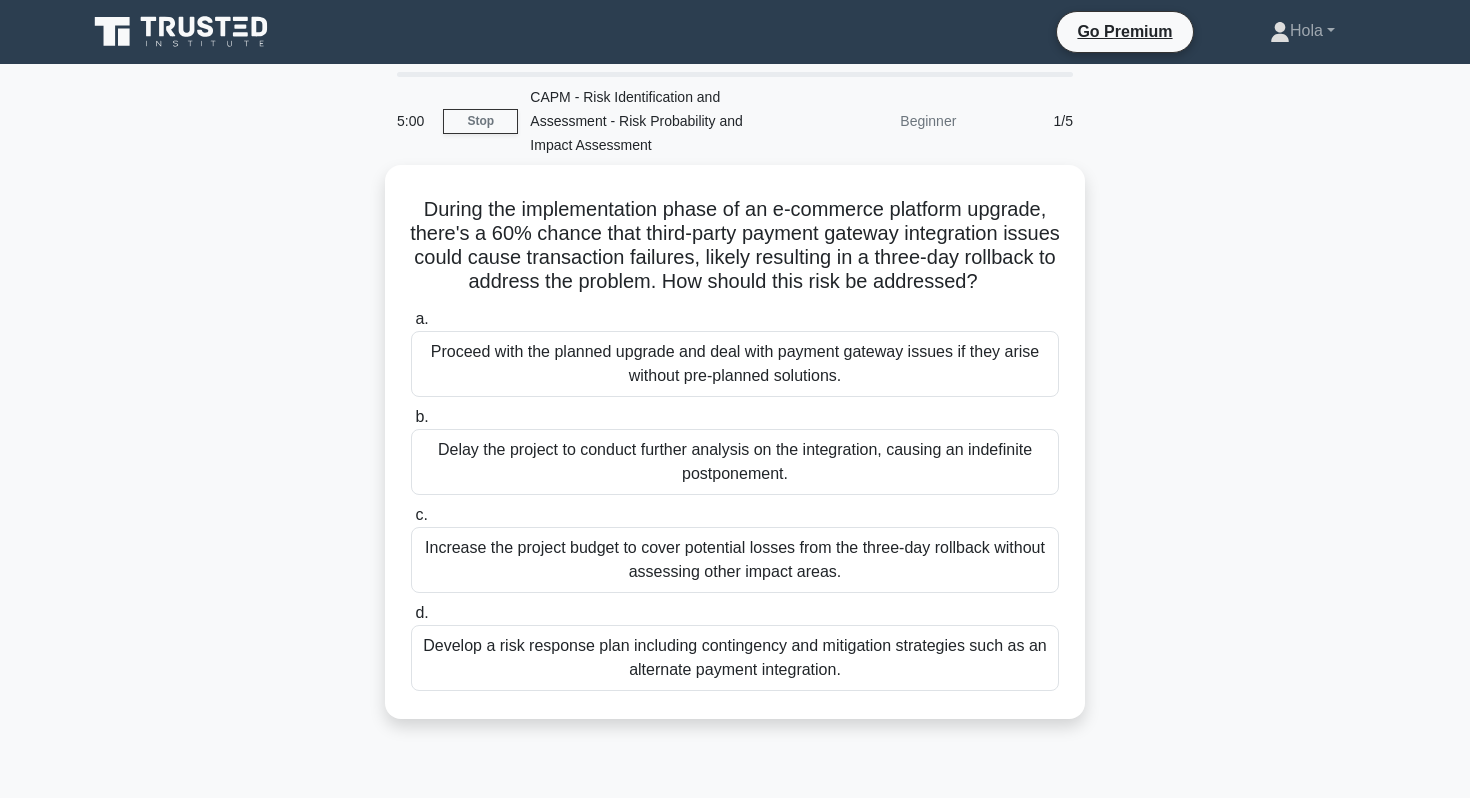 scroll, scrollTop: 0, scrollLeft: 0, axis: both 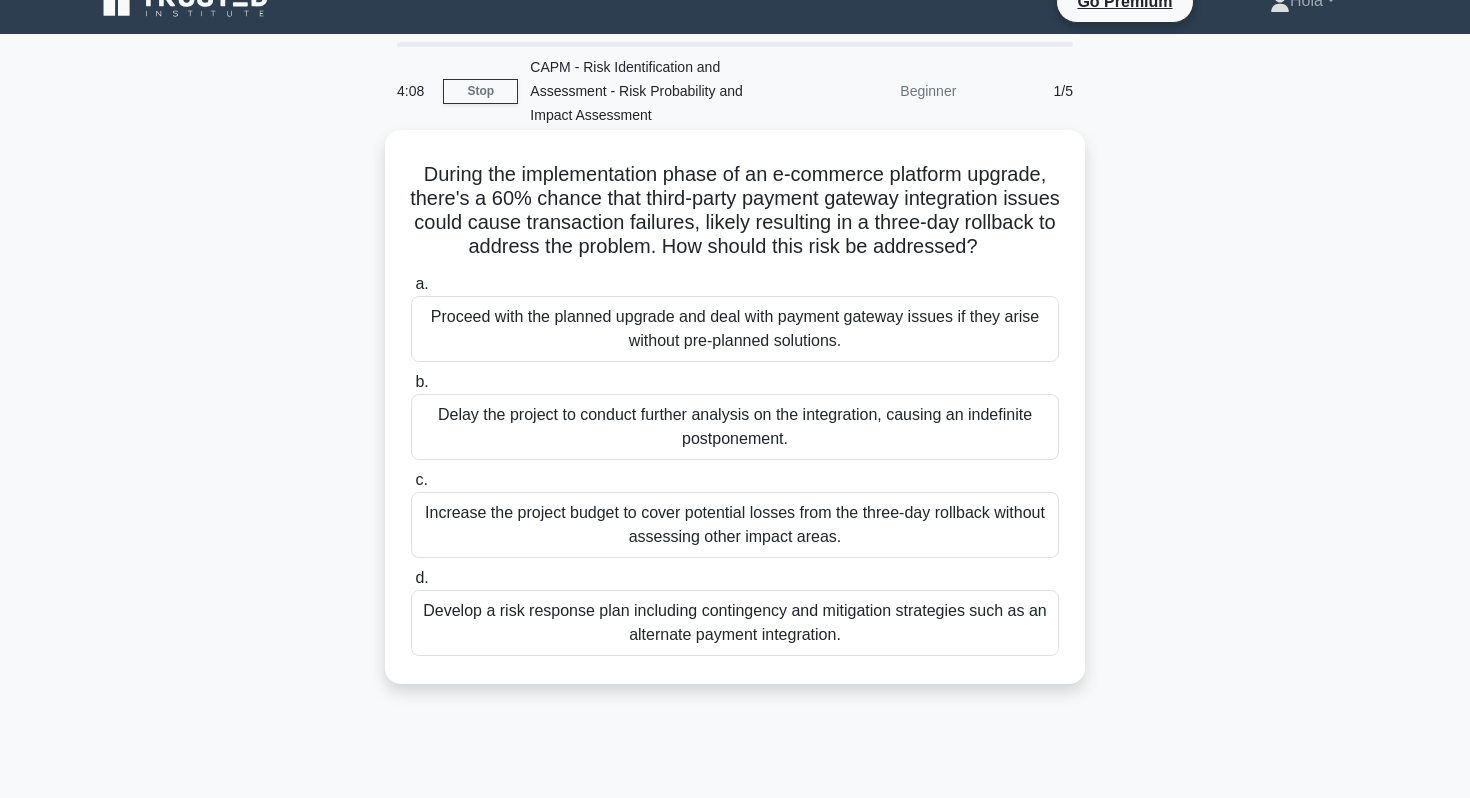 click on "Develop a risk response plan including contingency and mitigation strategies such as an alternate payment integration." at bounding box center [735, 623] 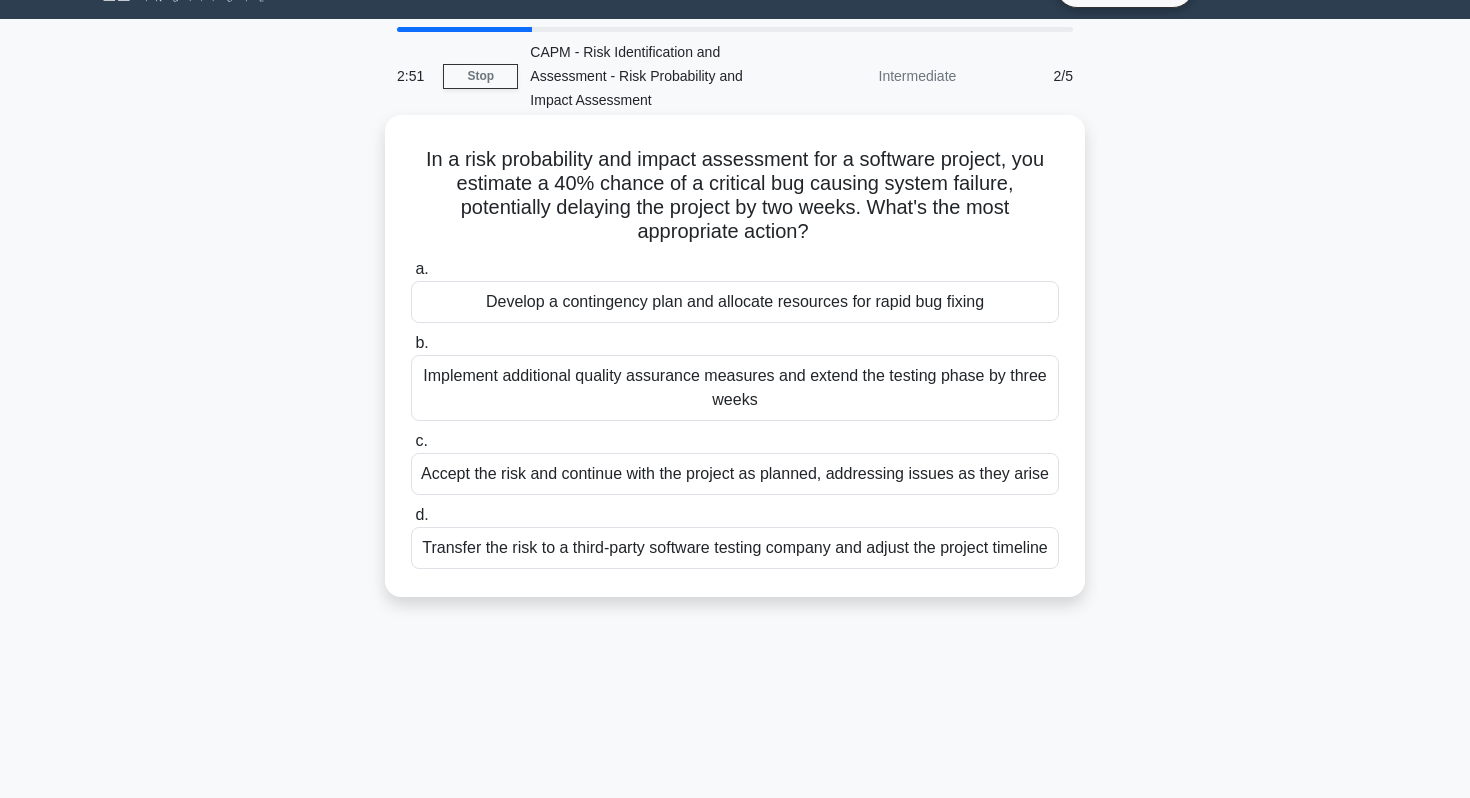 scroll, scrollTop: 50, scrollLeft: 0, axis: vertical 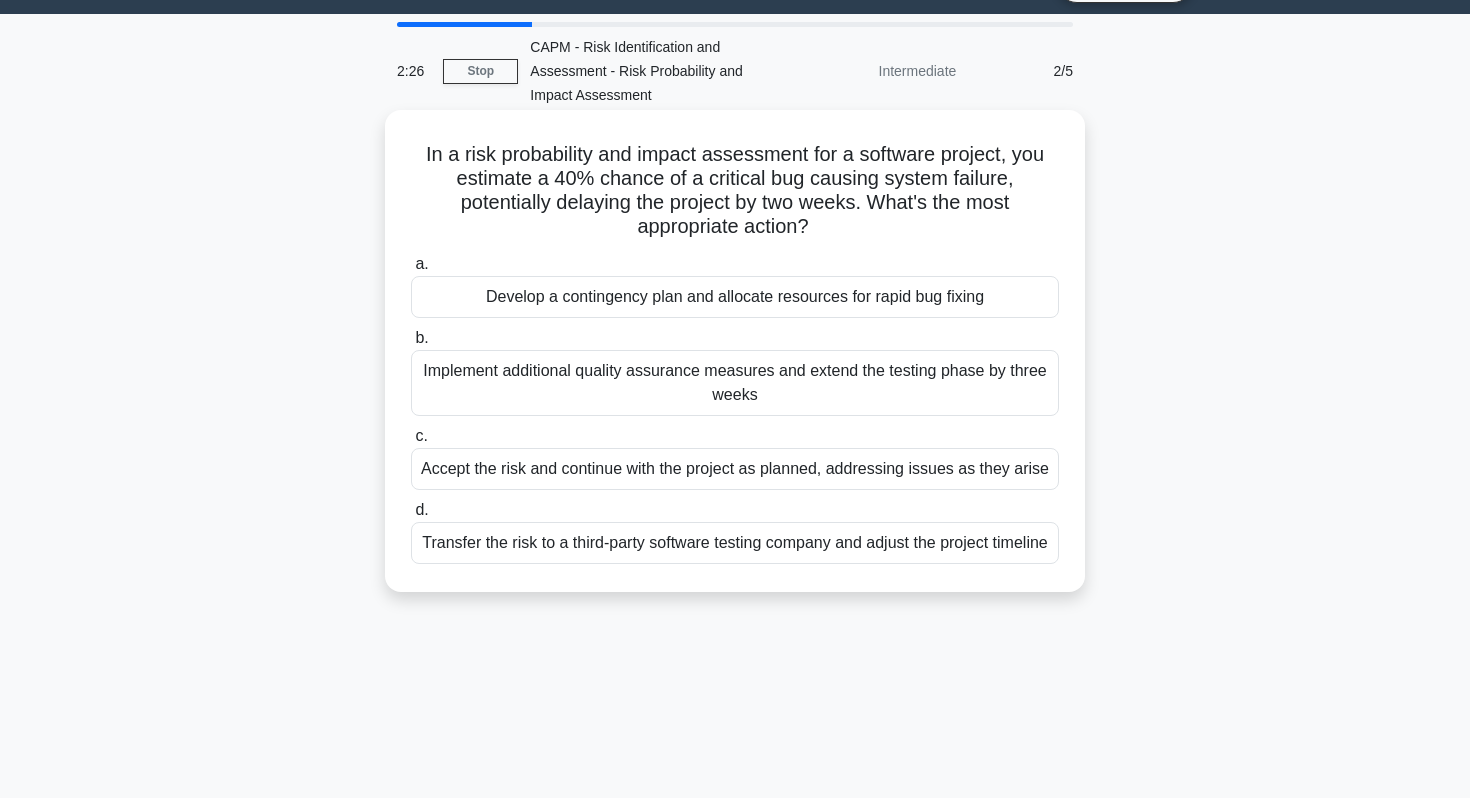 click on "Develop a contingency plan and allocate resources for rapid bug fixing" at bounding box center [735, 297] 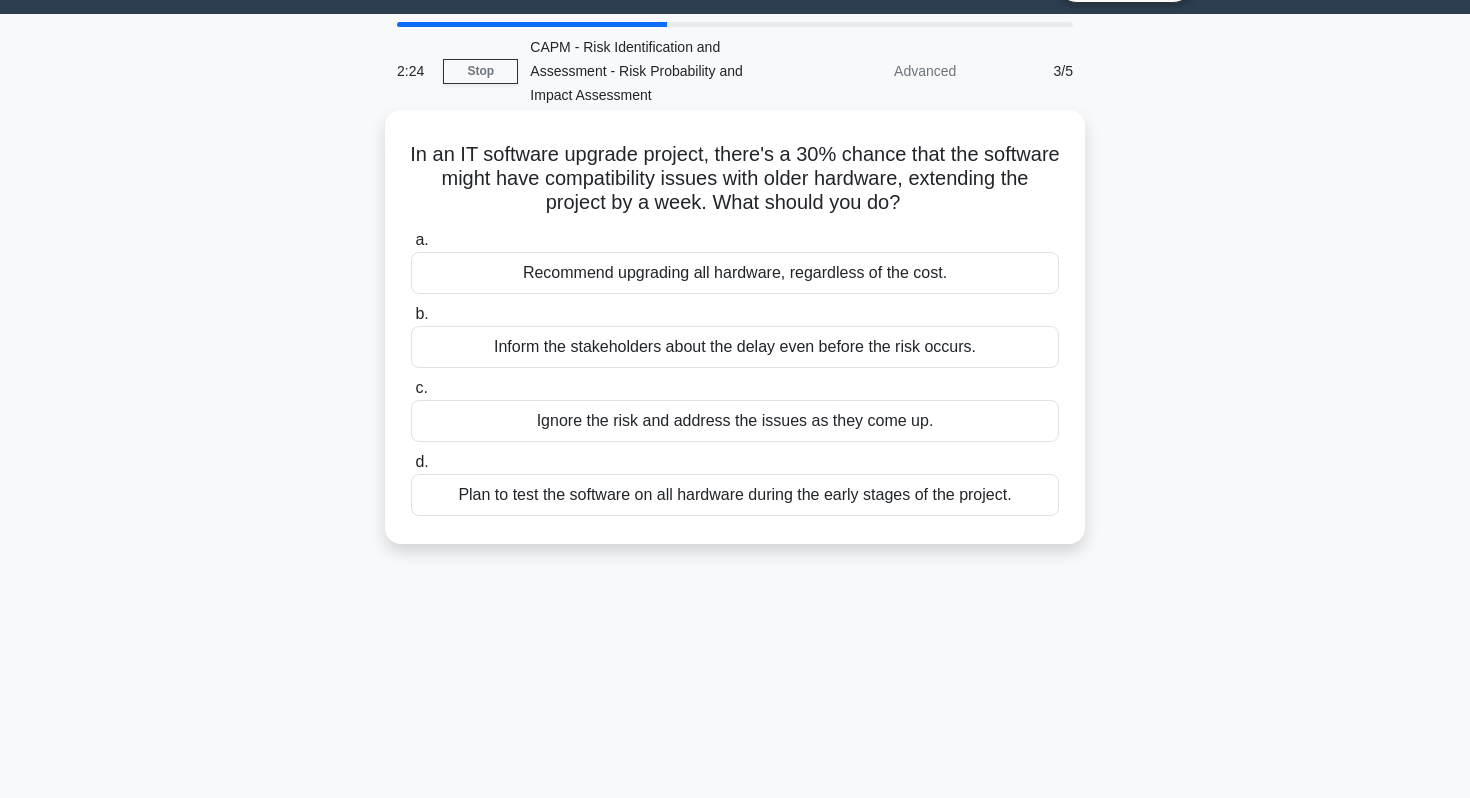 scroll, scrollTop: 0, scrollLeft: 0, axis: both 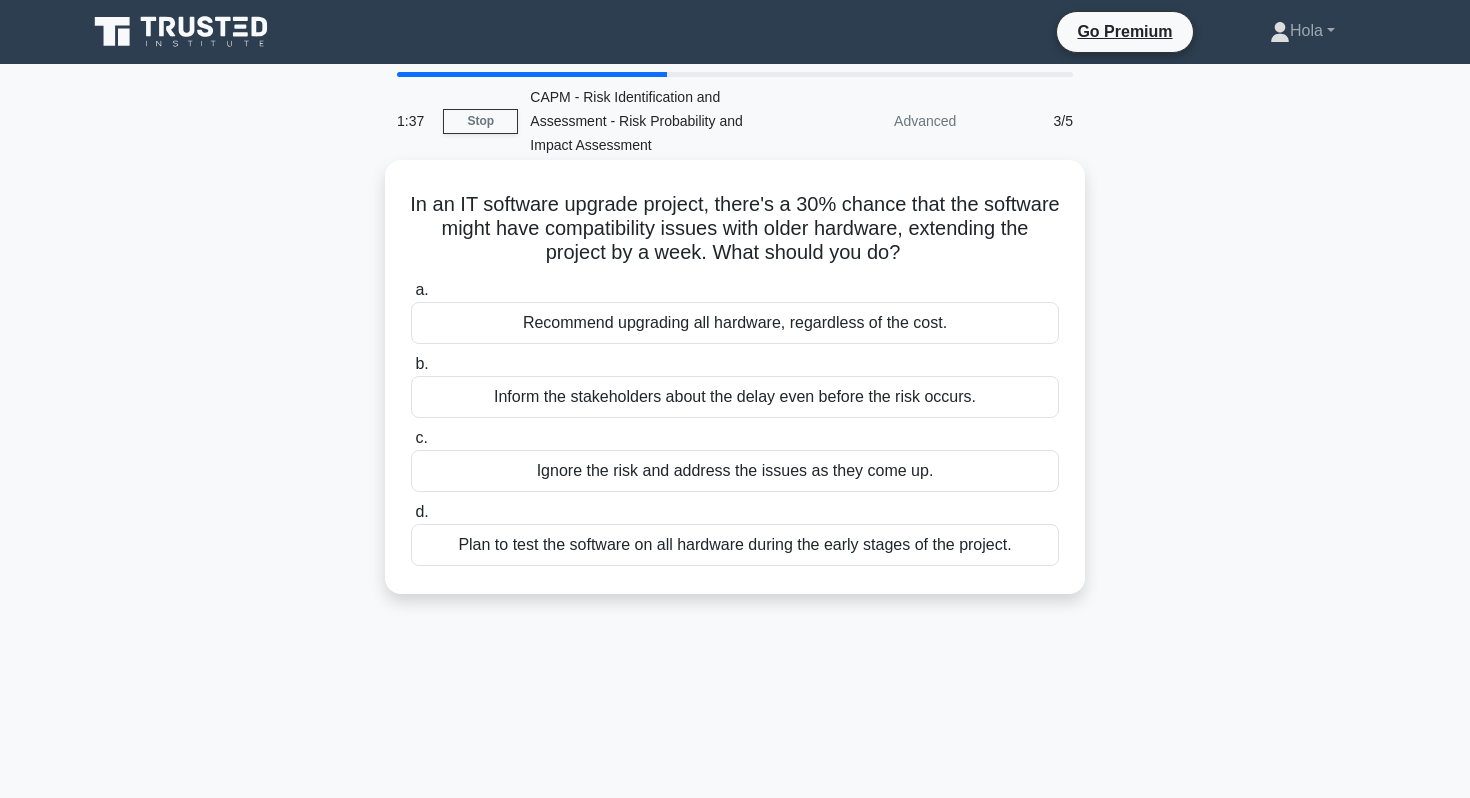 click on "Plan to test the software on all hardware during the early stages of the project." at bounding box center (735, 545) 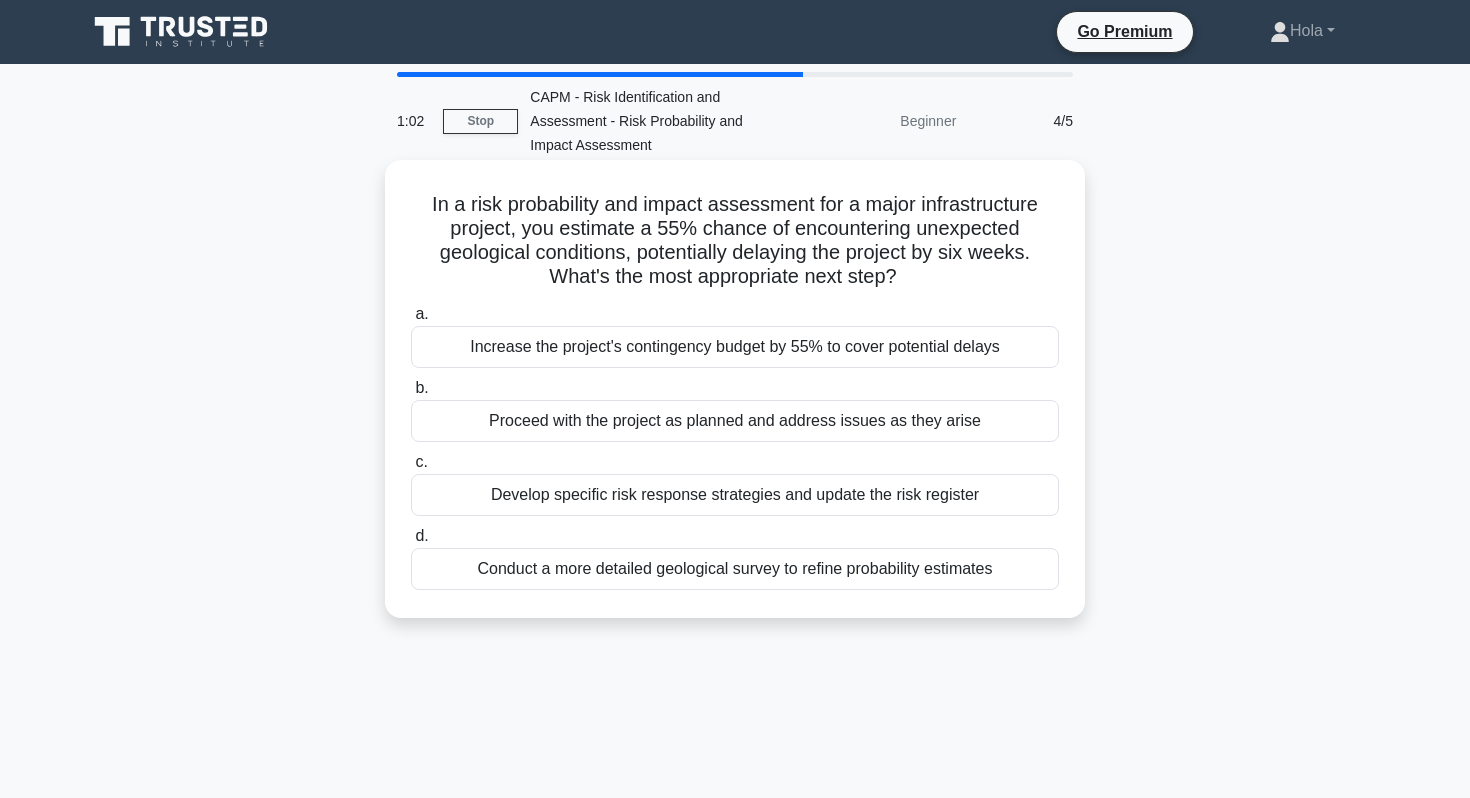 click on "Develop specific risk response strategies and update the risk register" at bounding box center [735, 495] 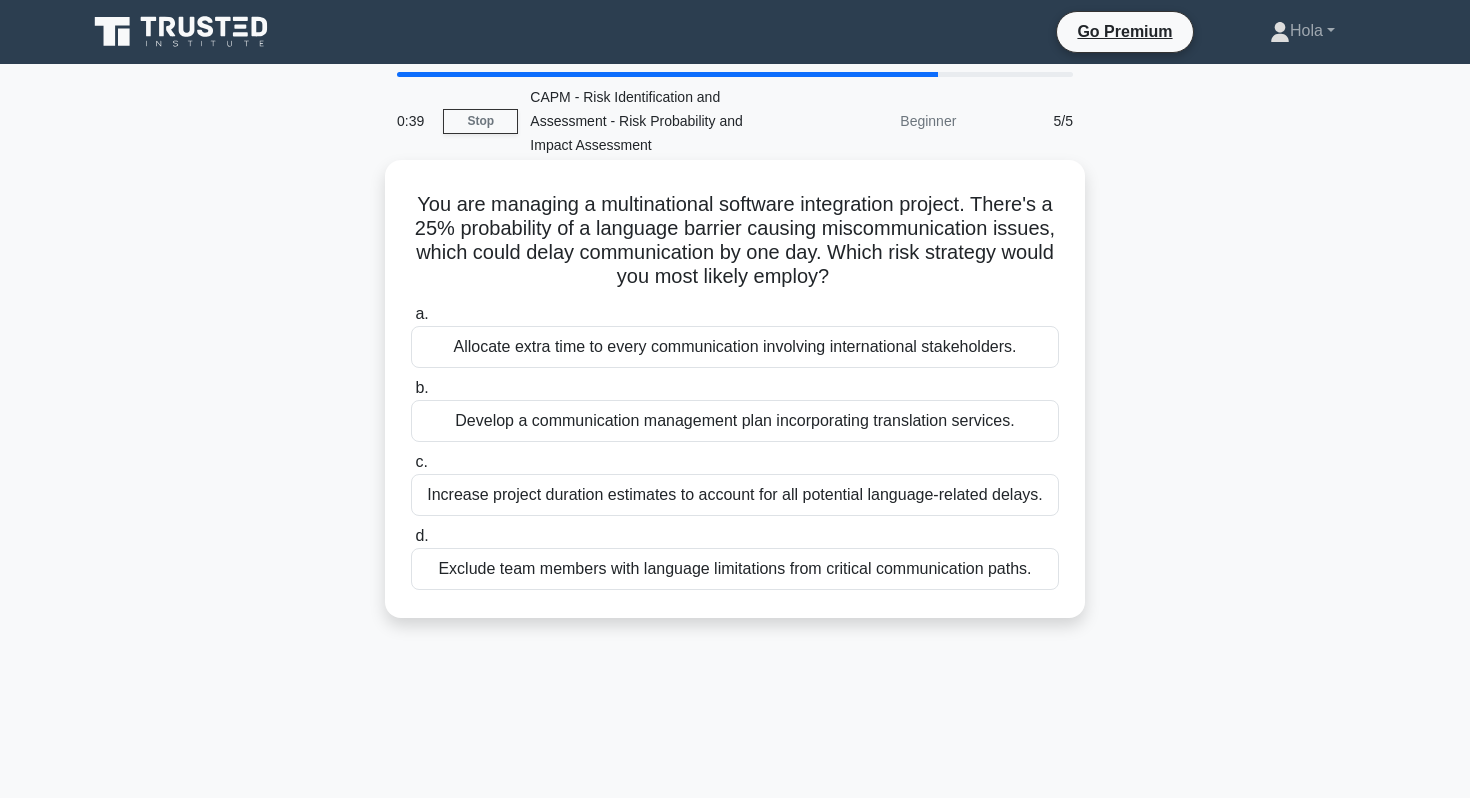 click on "Develop a communication management plan incorporating translation services." at bounding box center (735, 421) 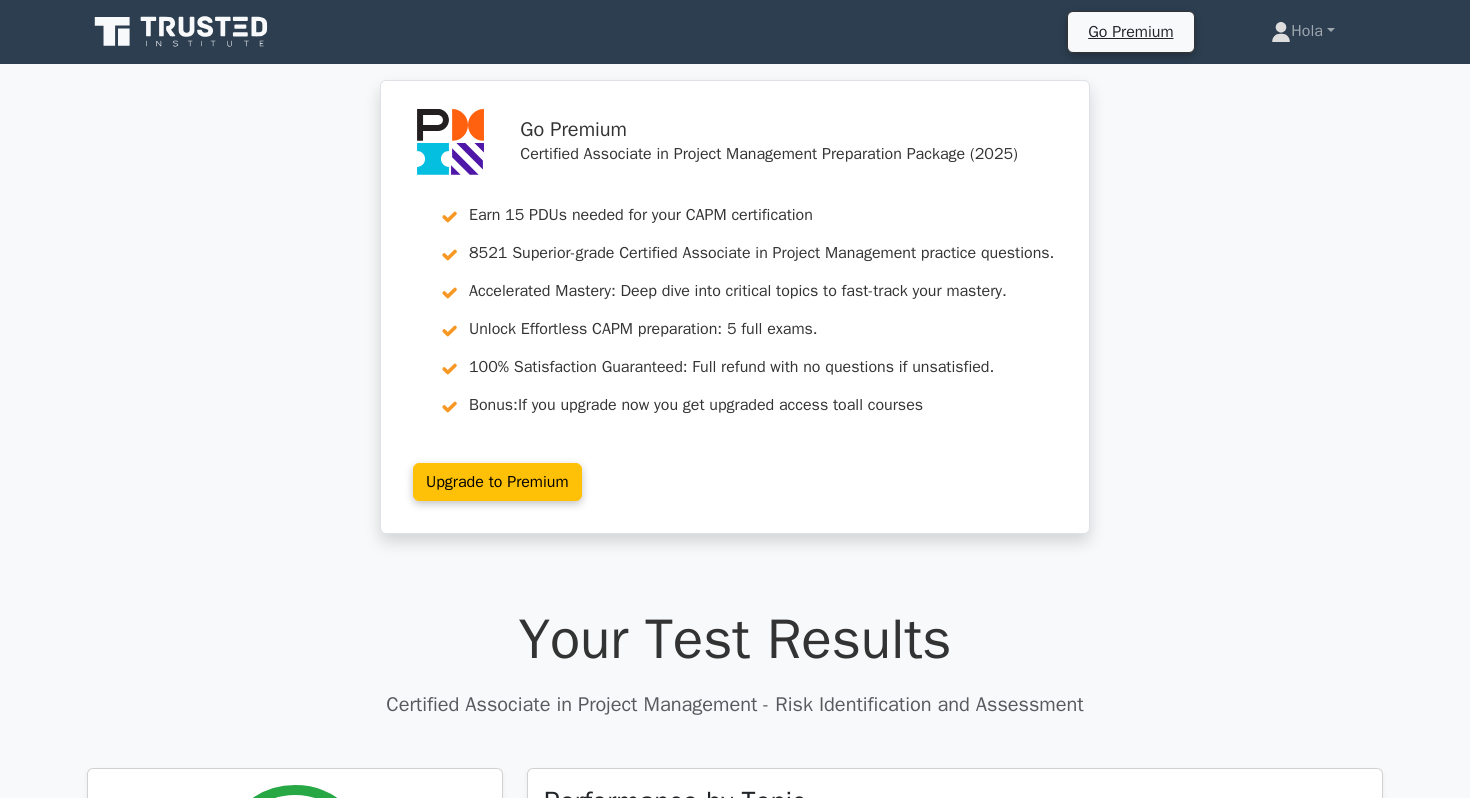 scroll, scrollTop: 0, scrollLeft: 0, axis: both 